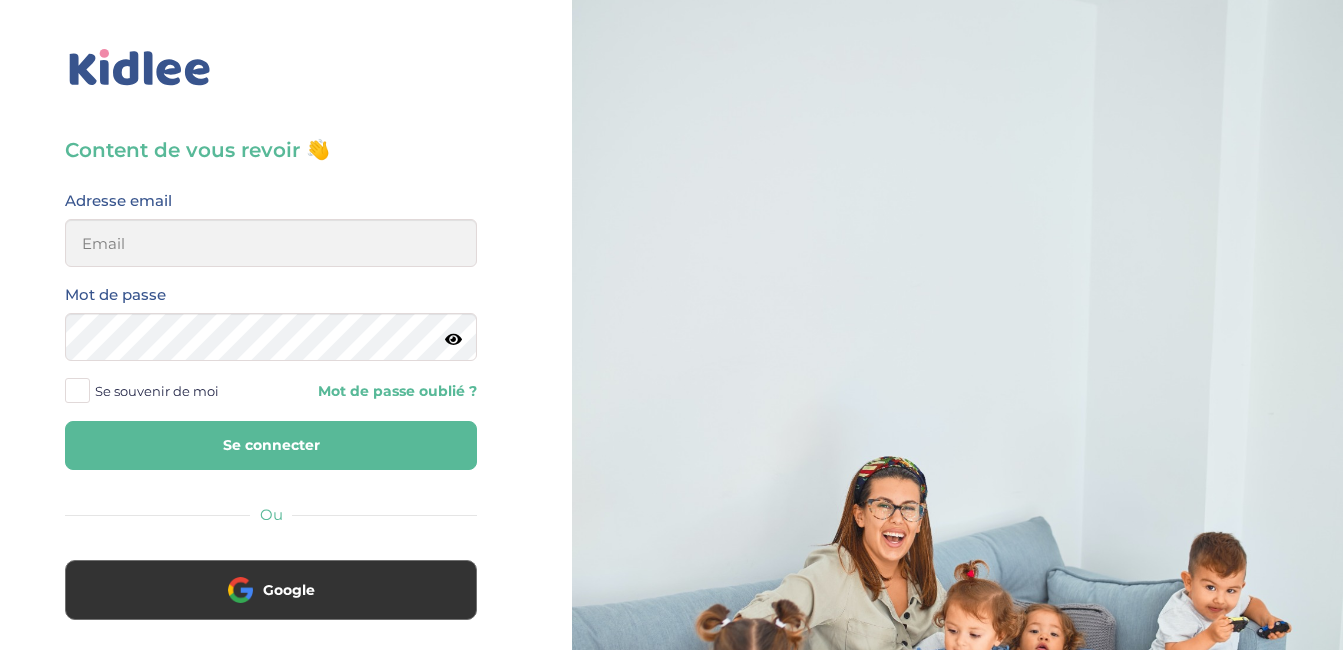 scroll, scrollTop: 0, scrollLeft: 0, axis: both 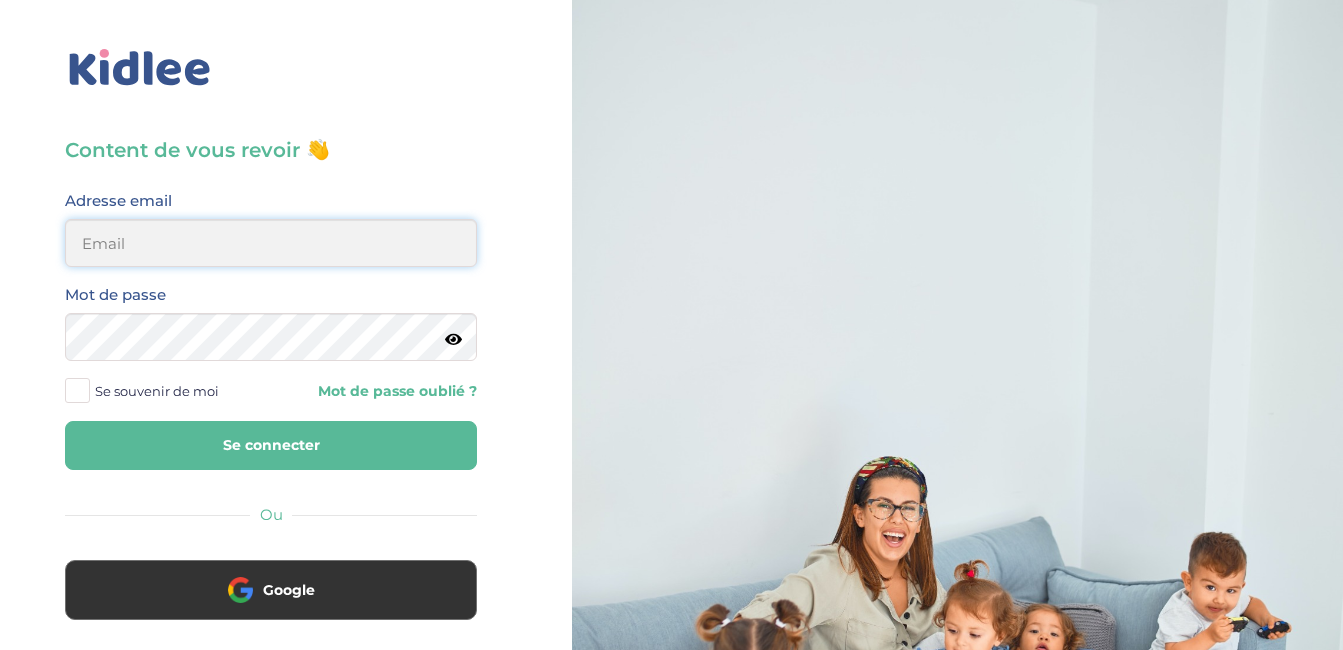 click at bounding box center (271, 243) 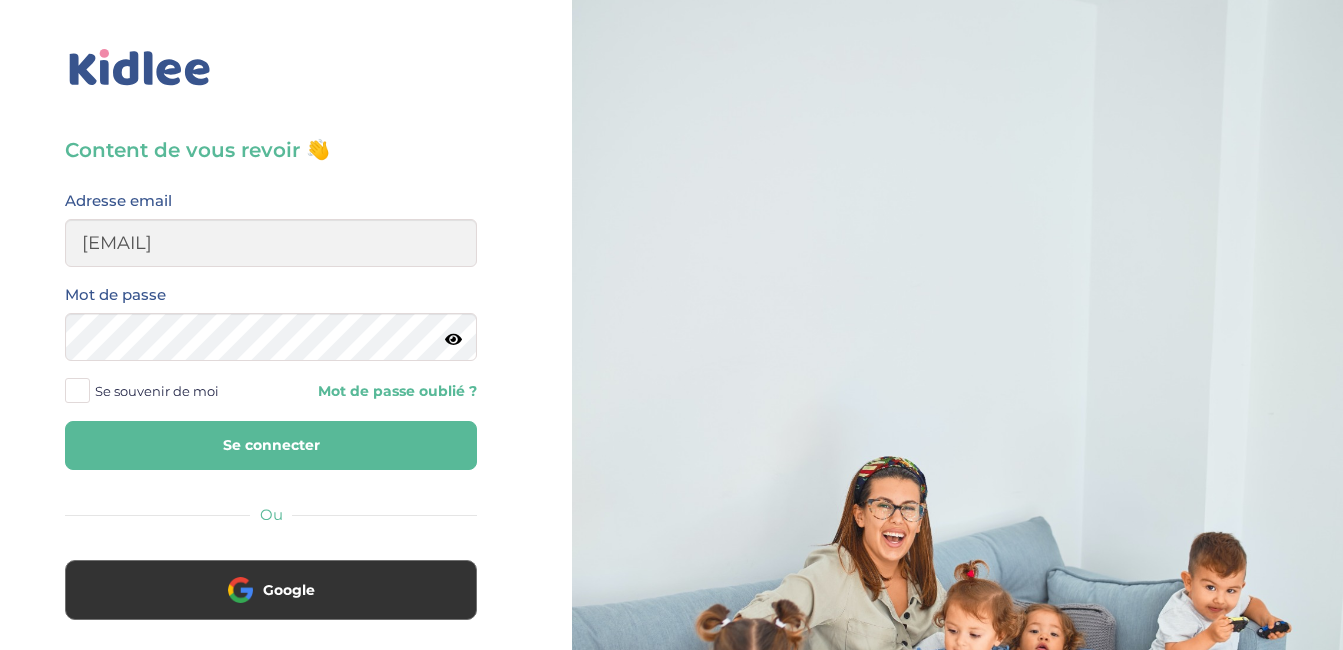 click on "Se connecter" at bounding box center (271, 445) 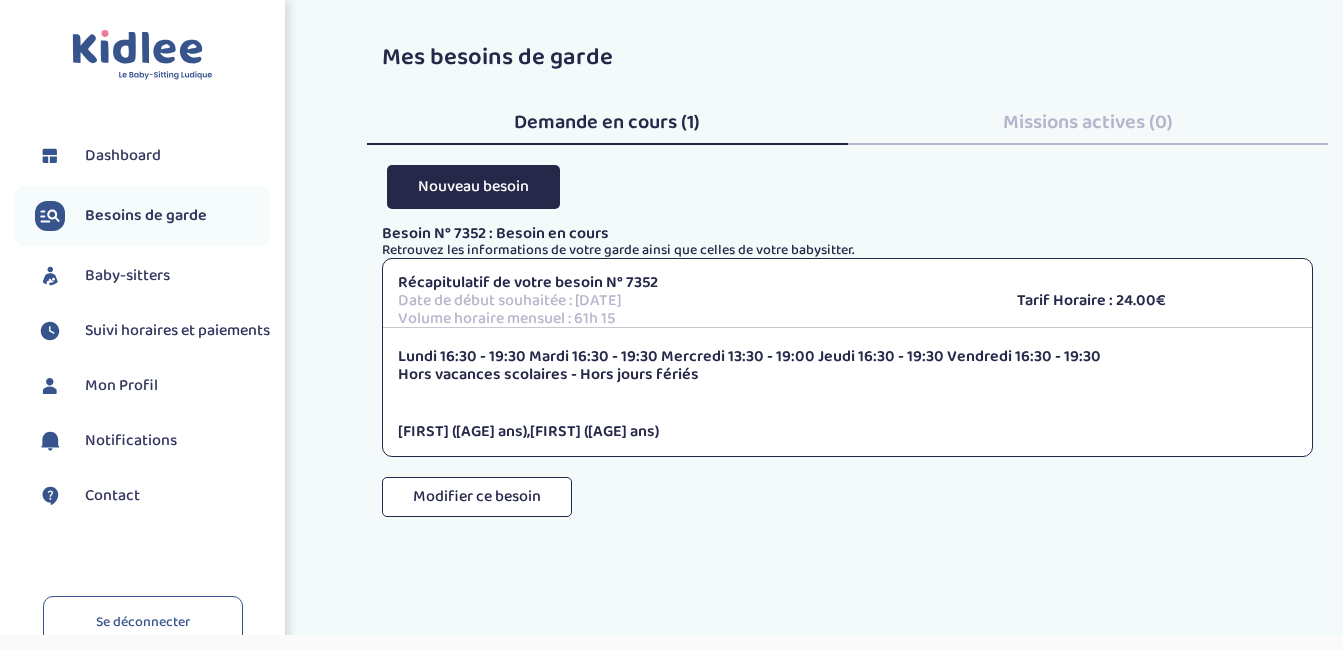 scroll, scrollTop: 0, scrollLeft: 0, axis: both 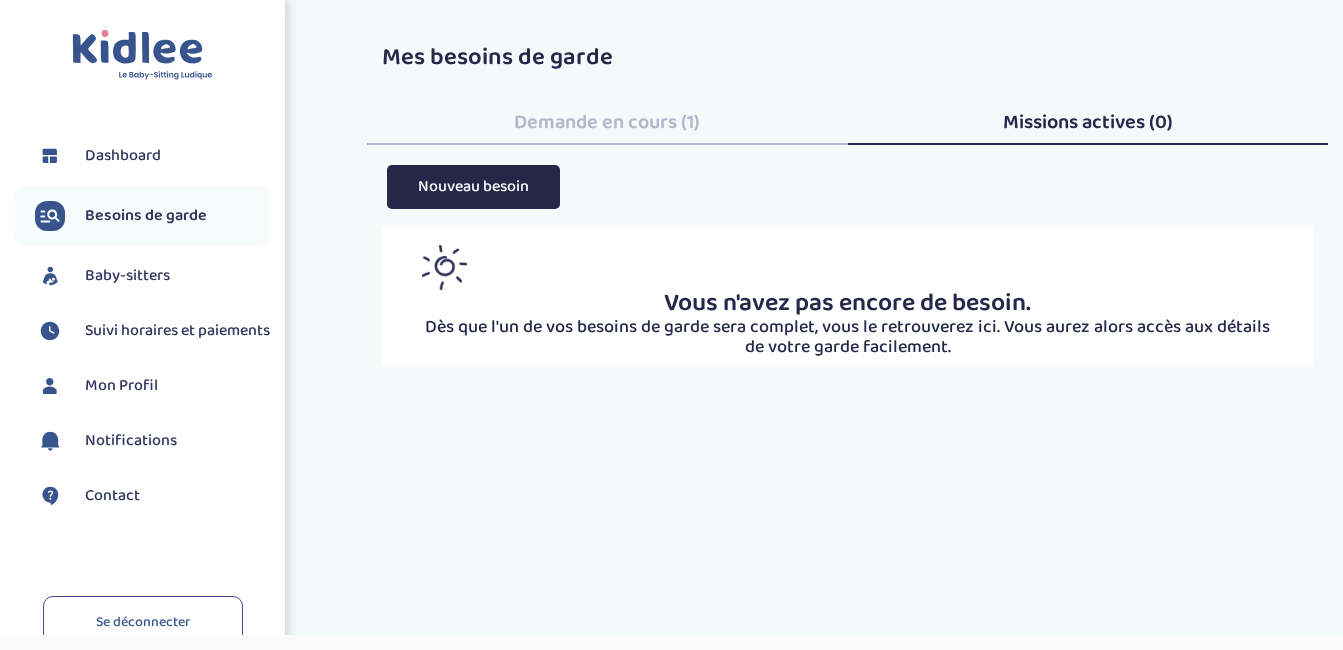 click on "Demande en cours (1)" at bounding box center [607, 122] 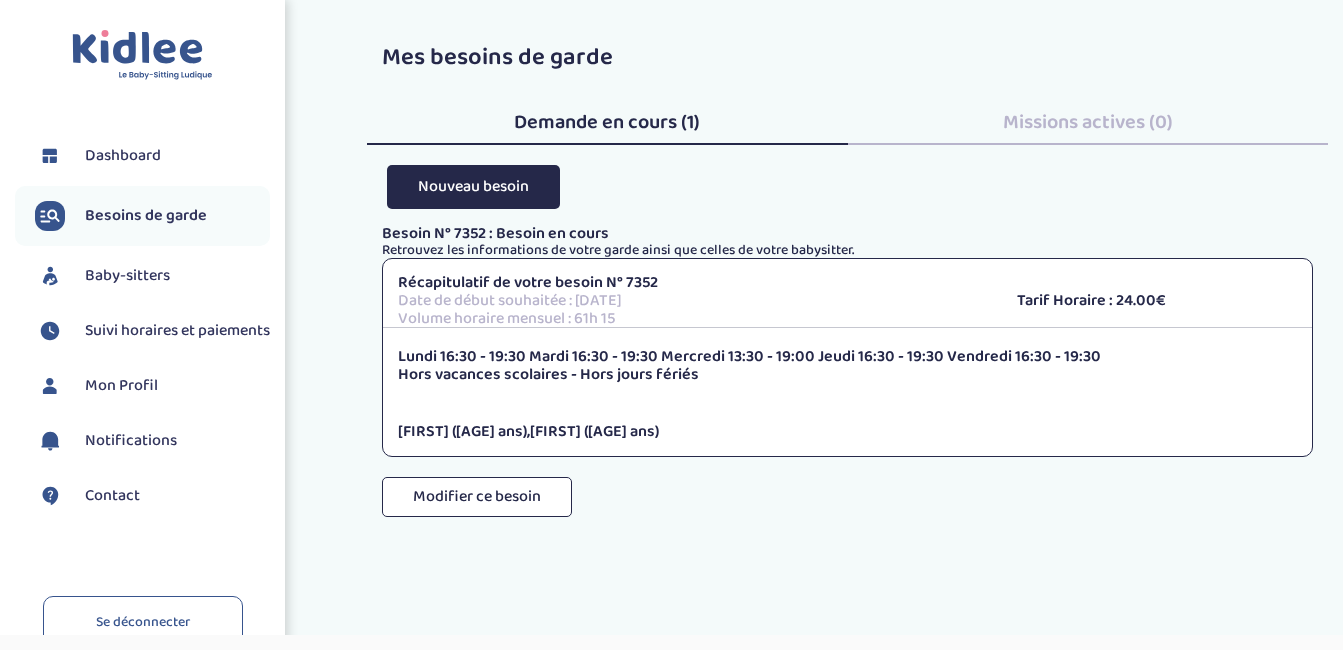click on "Contact" at bounding box center [152, 496] 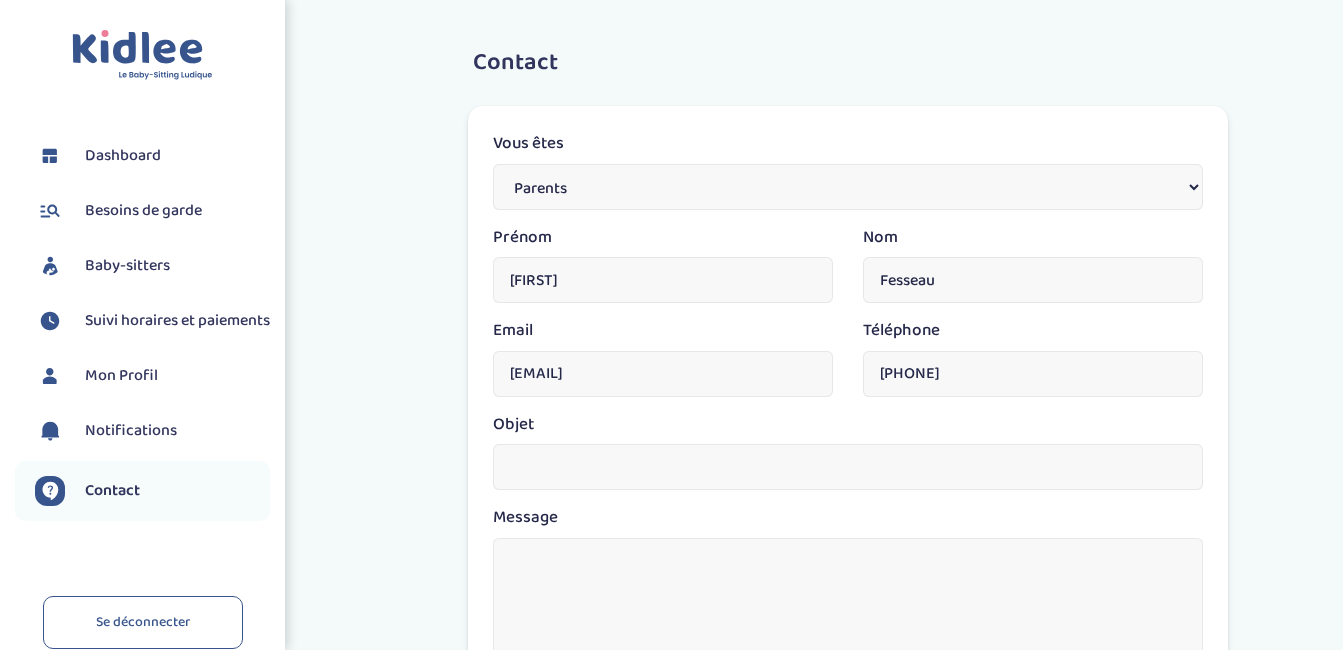 scroll, scrollTop: 0, scrollLeft: 0, axis: both 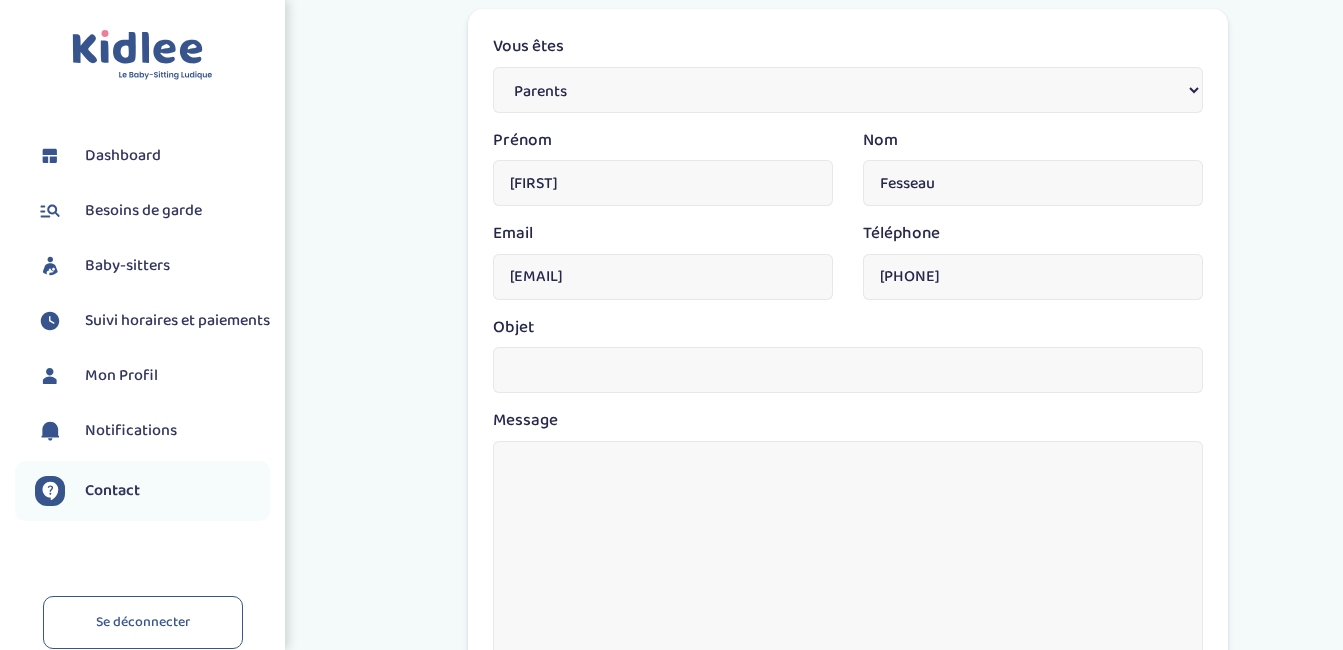 click at bounding box center (848, 370) 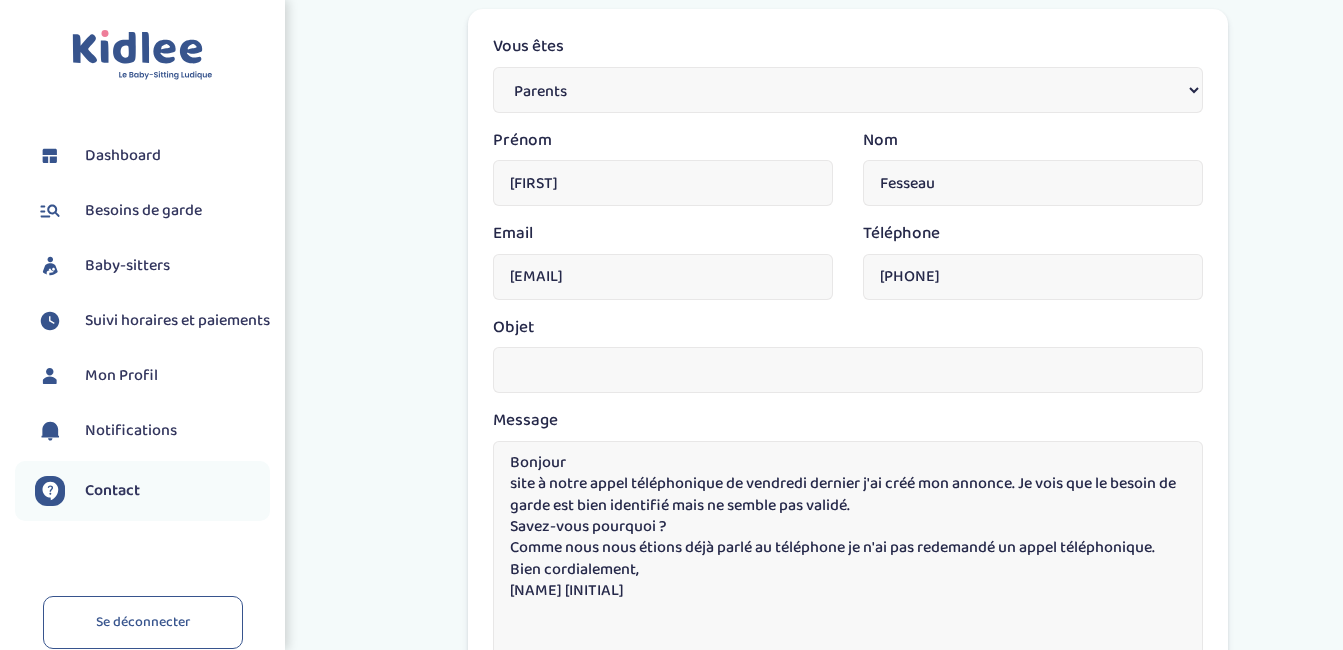 type on "Bonjour
site à notre appel téléphonique de vendredi dernier j'ai créé mon annonce. Je vois que le besoin de garde est bien identifié mais ne semble pas validé.
Savez-vous pourquoi ?
Comme nous nous étions déjà parlé au téléphone je n'ai pas redemandé un appel téléphonique.
Bien cordialement,
Maryse F." 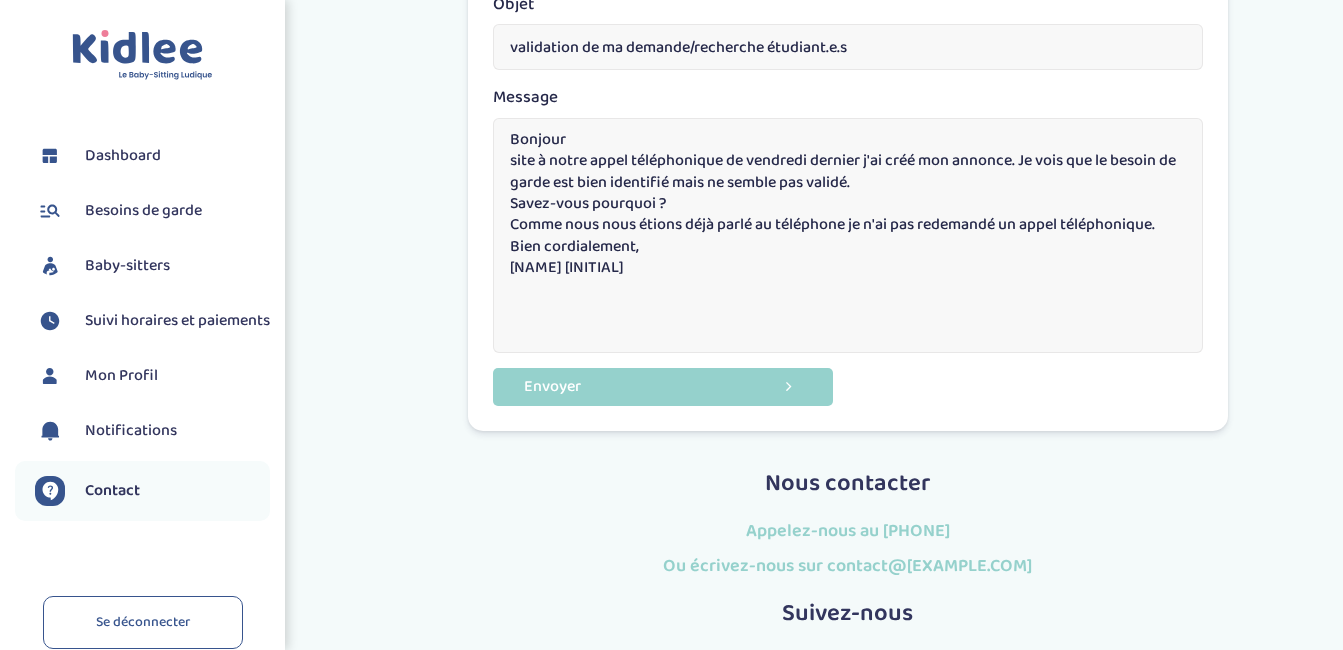 scroll, scrollTop: 421, scrollLeft: 0, axis: vertical 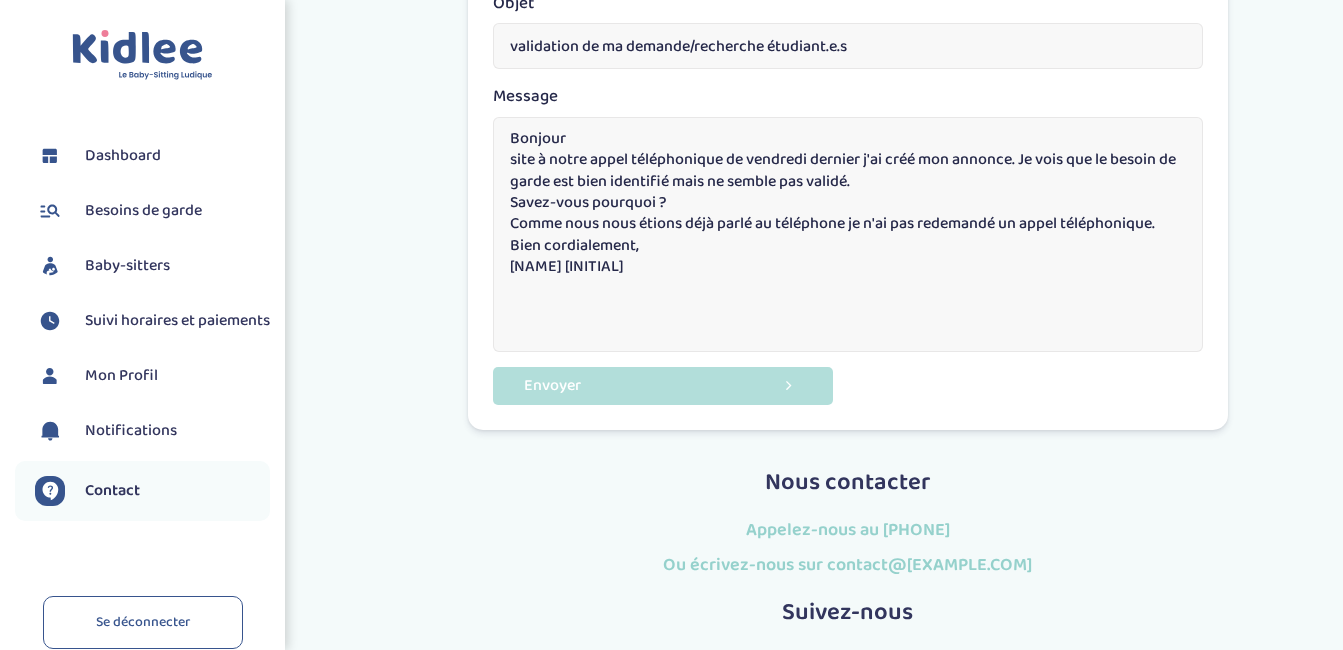 type on "validation de ma demande/recherche étudiant.e.s" 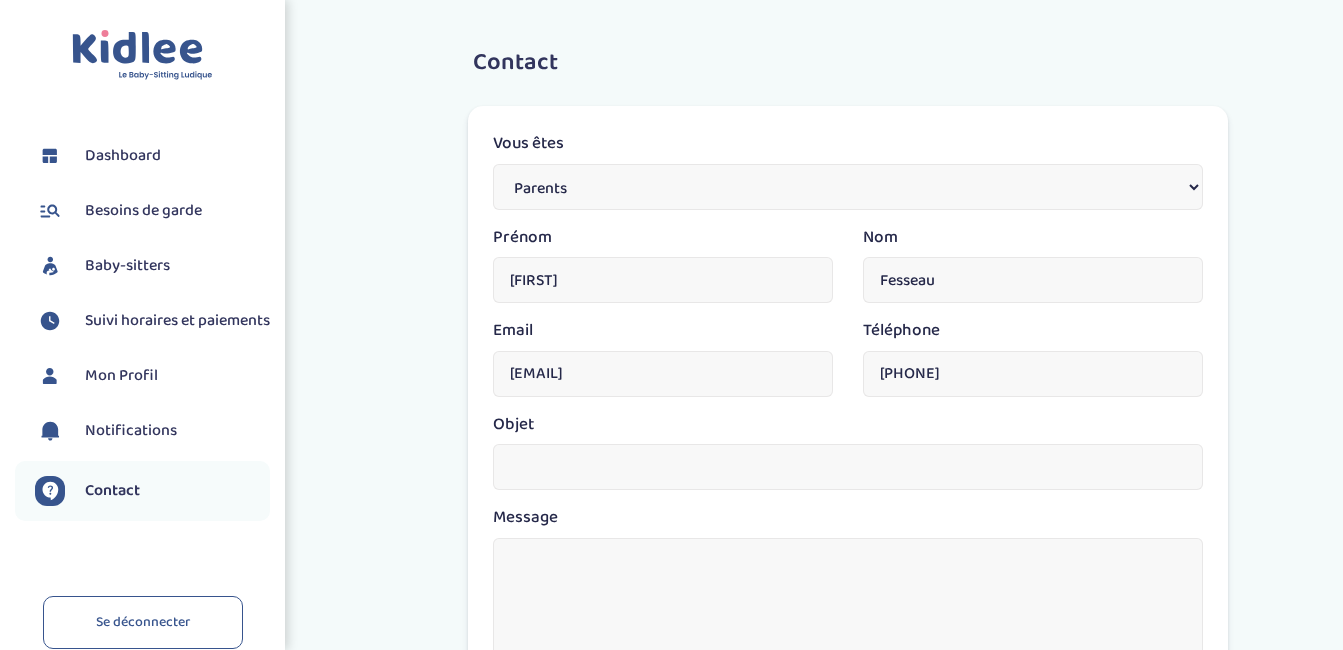 scroll, scrollTop: 0, scrollLeft: 0, axis: both 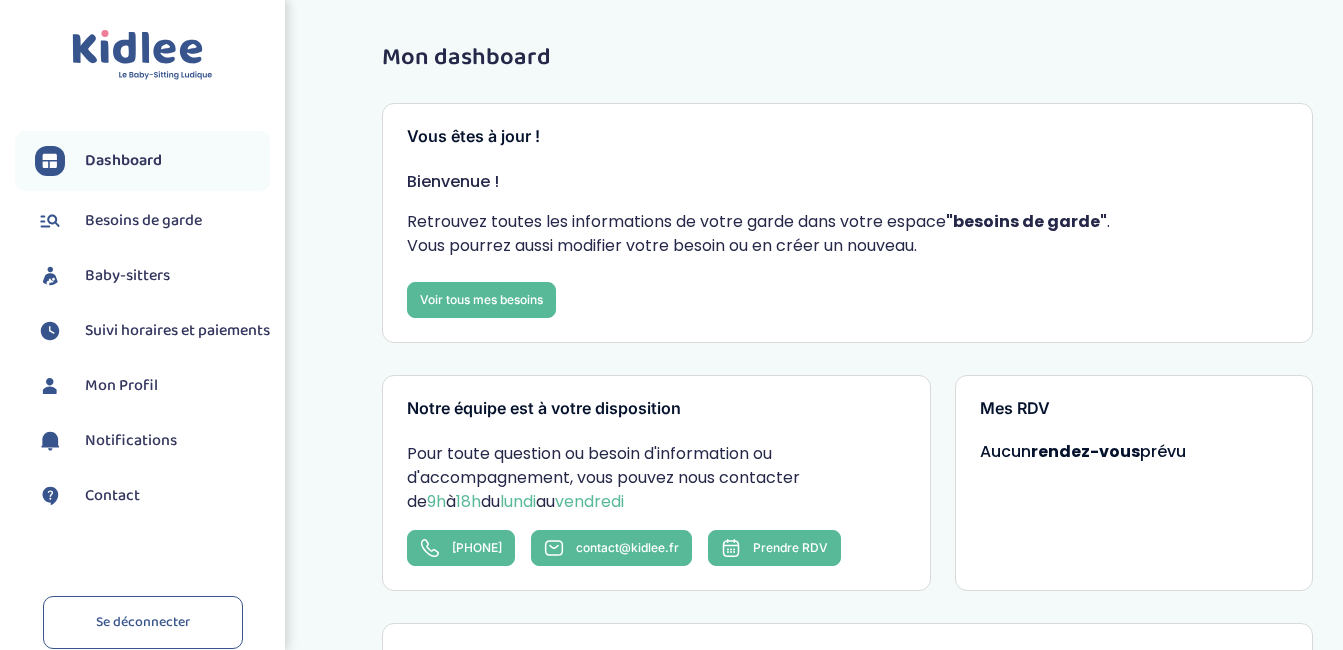 click on "Besoins de garde" at bounding box center (143, 221) 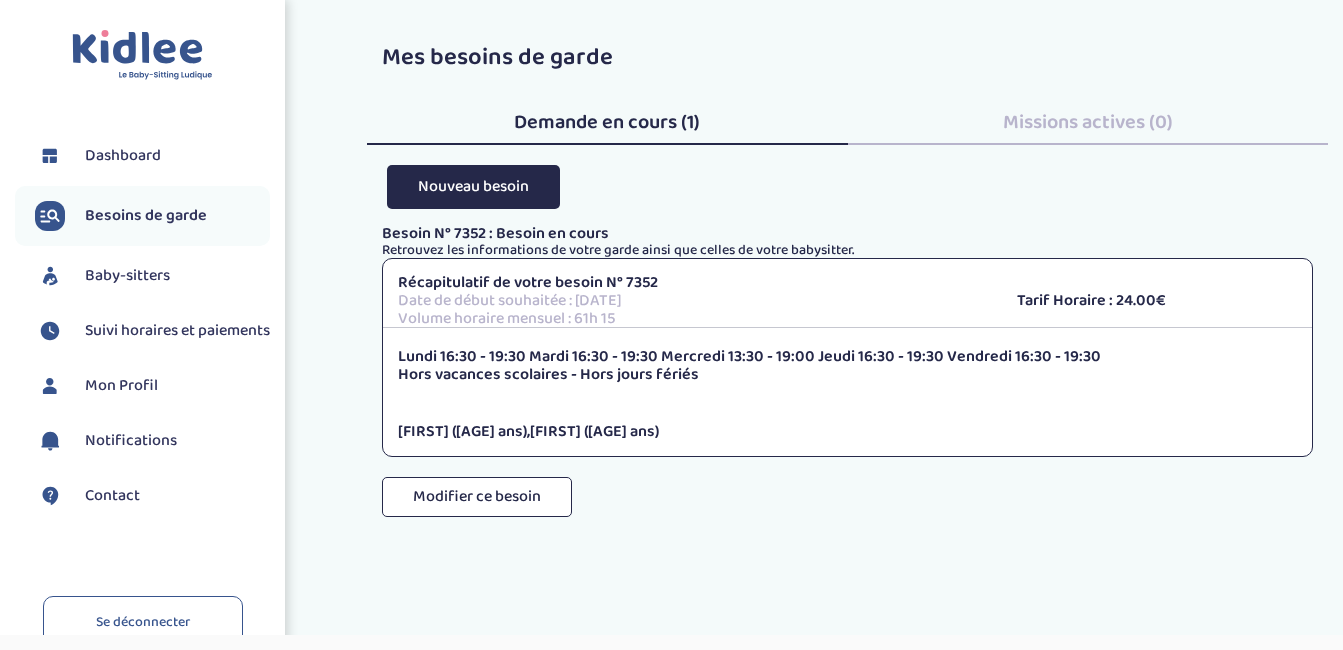 scroll, scrollTop: 0, scrollLeft: 0, axis: both 